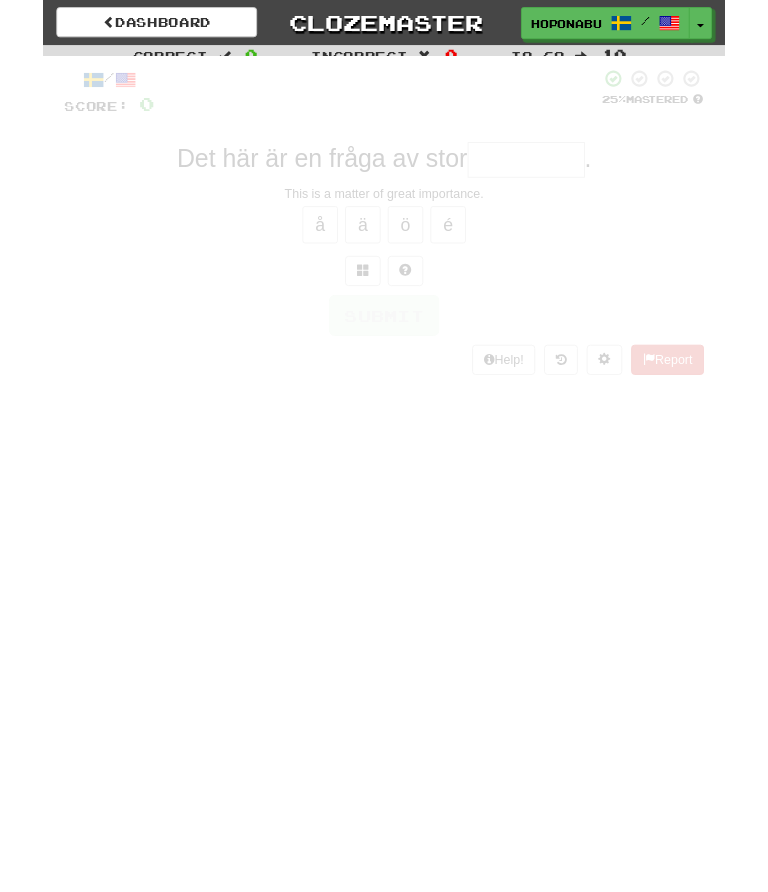scroll, scrollTop: 0, scrollLeft: 0, axis: both 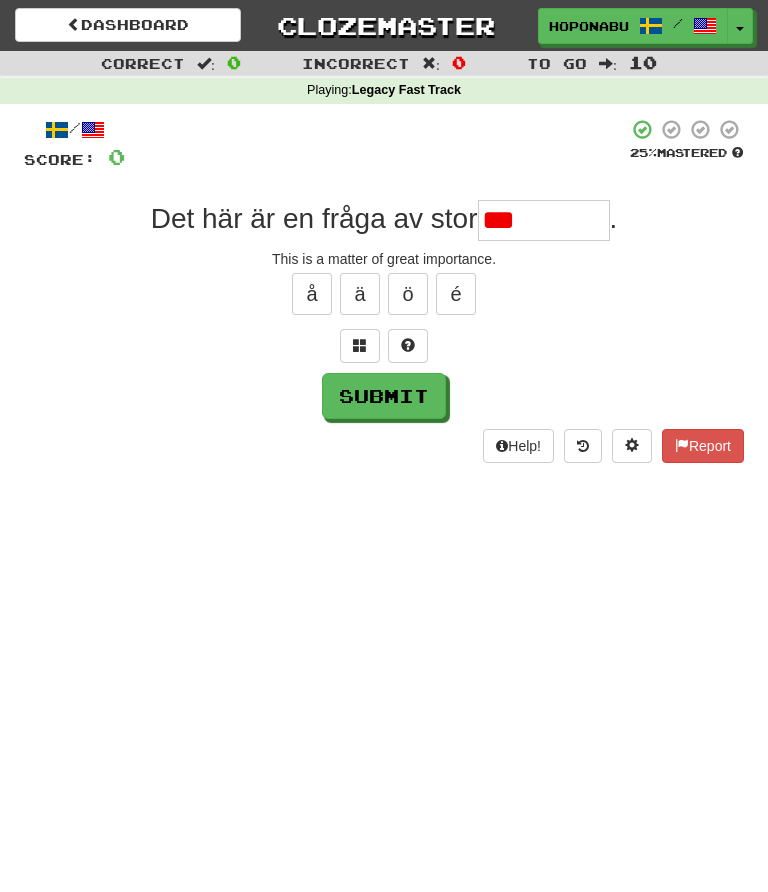 type on "*" 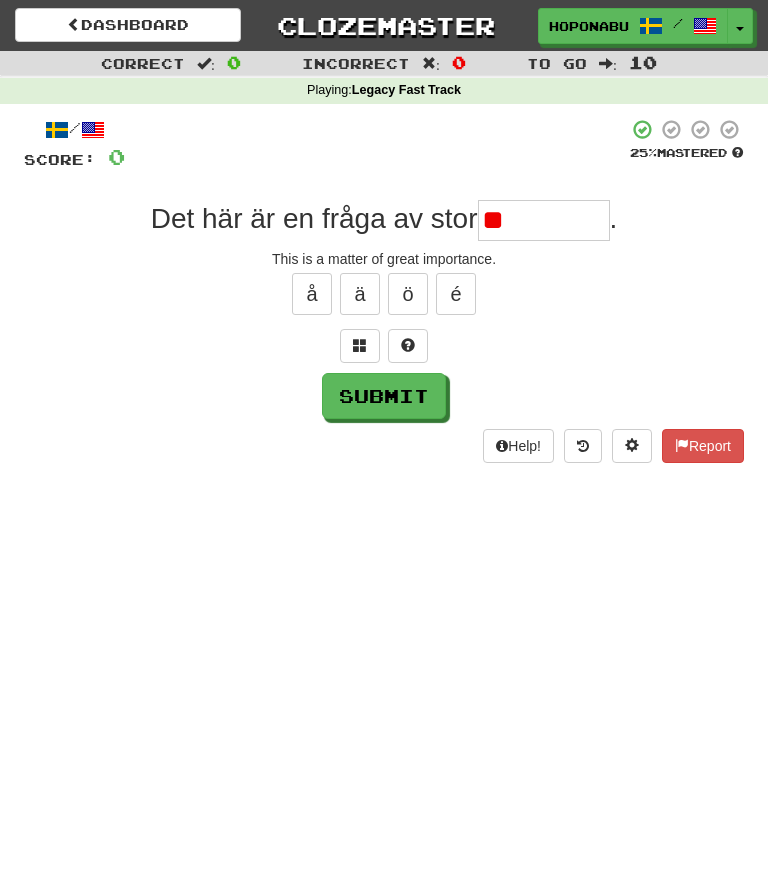 type on "*" 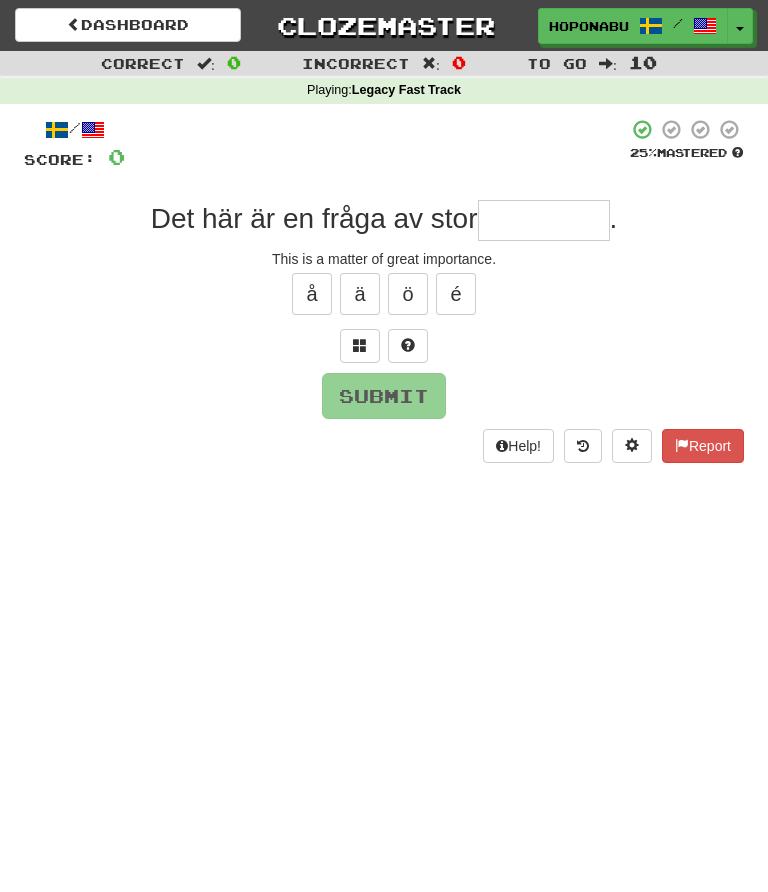 click at bounding box center [408, 345] 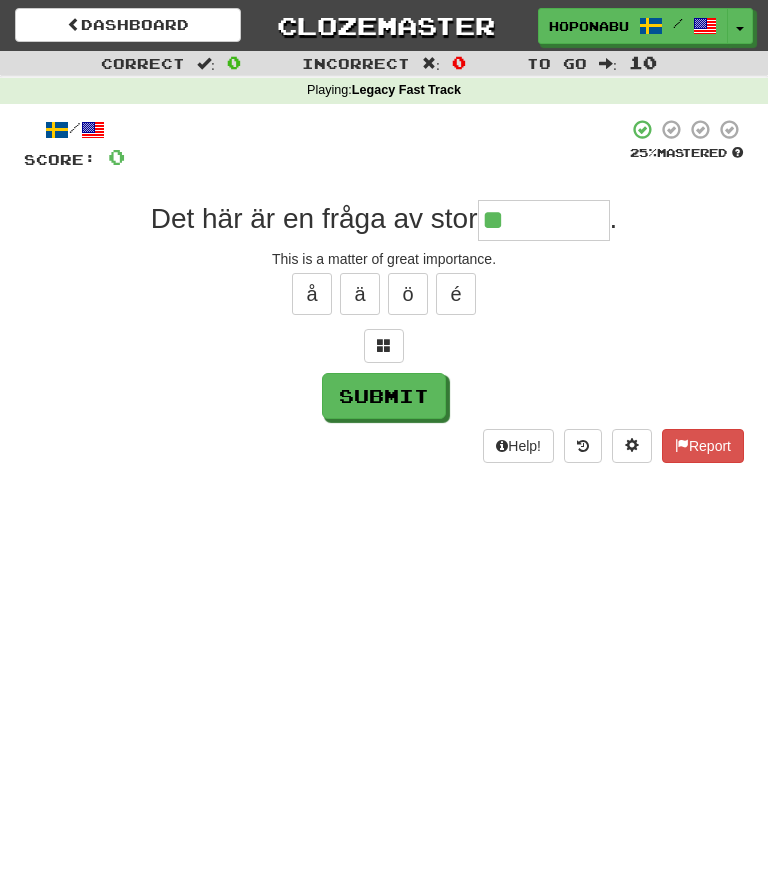 click at bounding box center [384, 345] 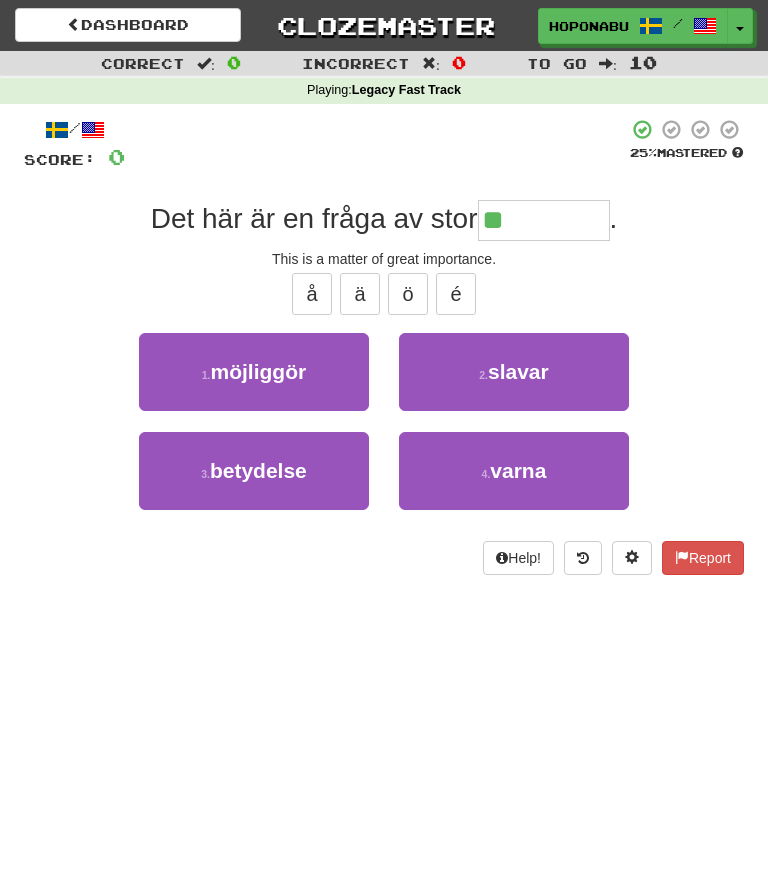 click on "betydelse" at bounding box center [258, 470] 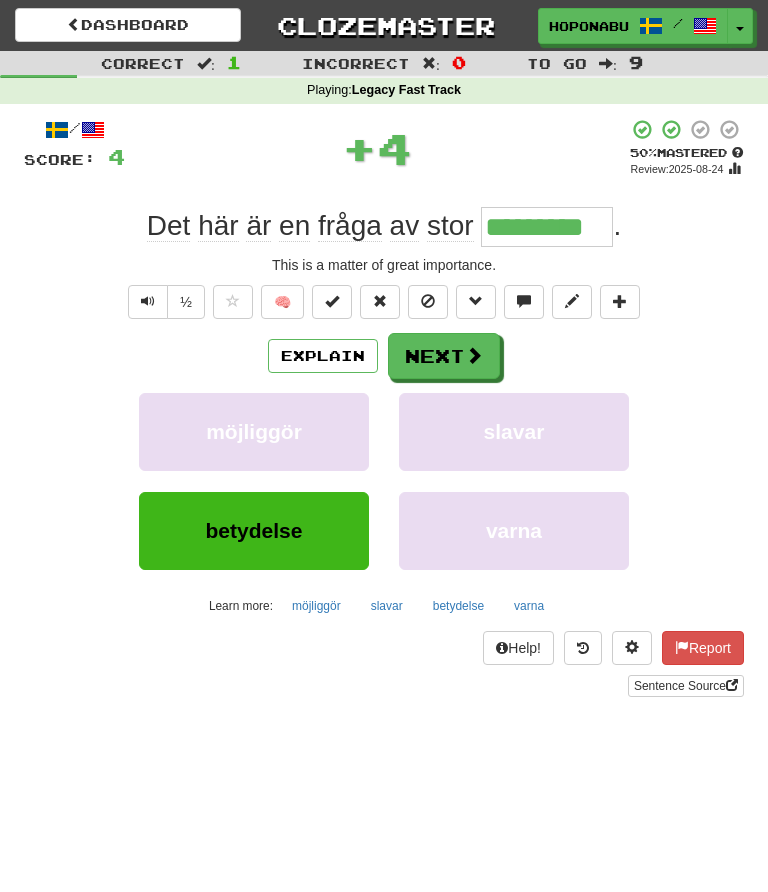 click on "Next" at bounding box center (444, 356) 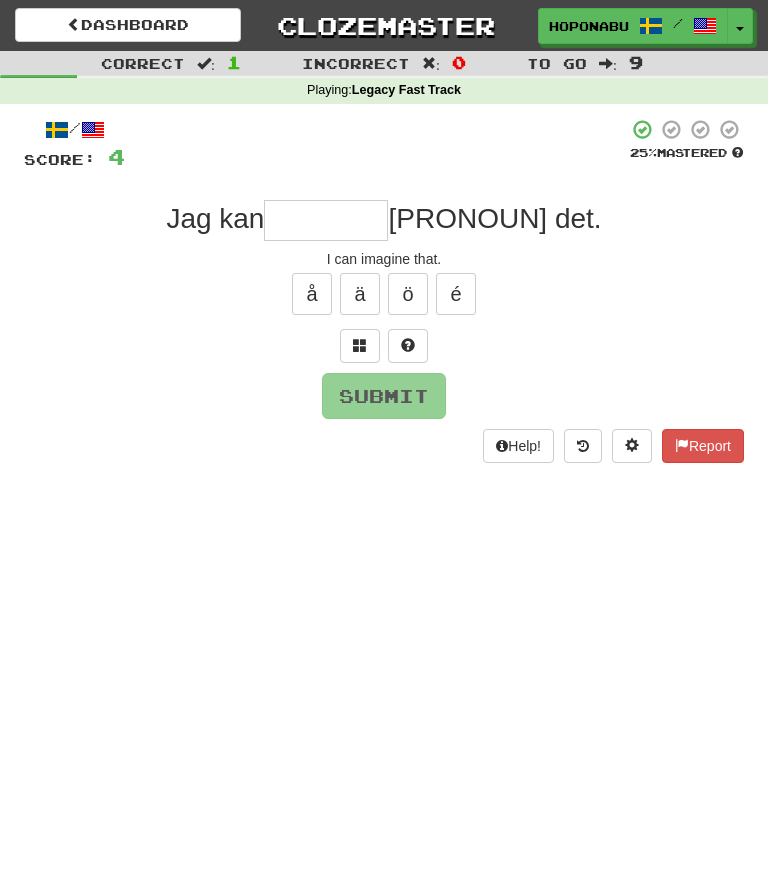 type on "*" 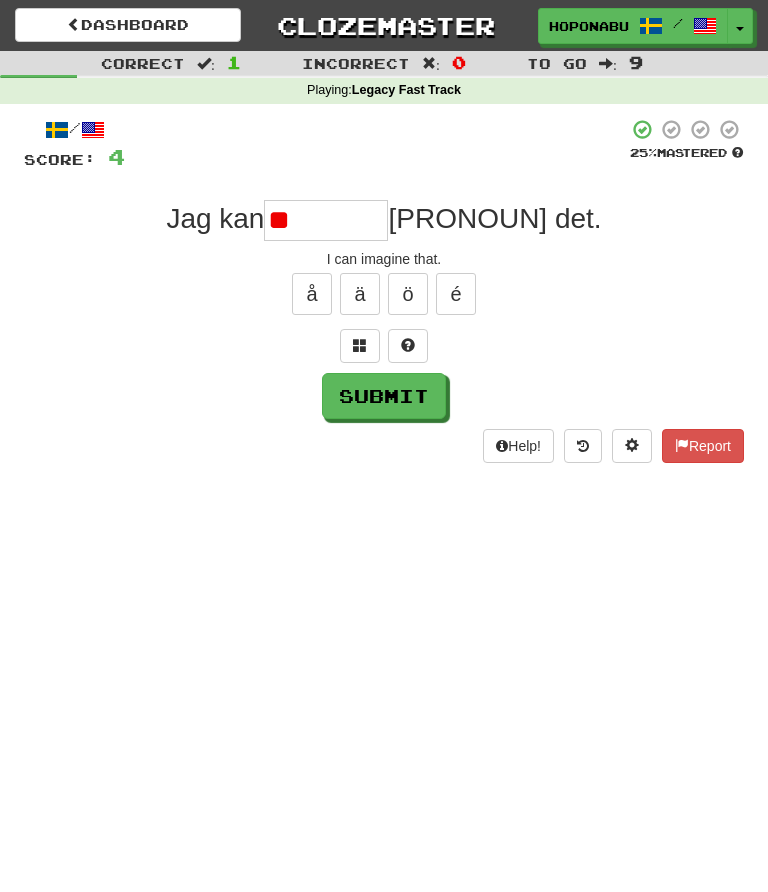 type on "*" 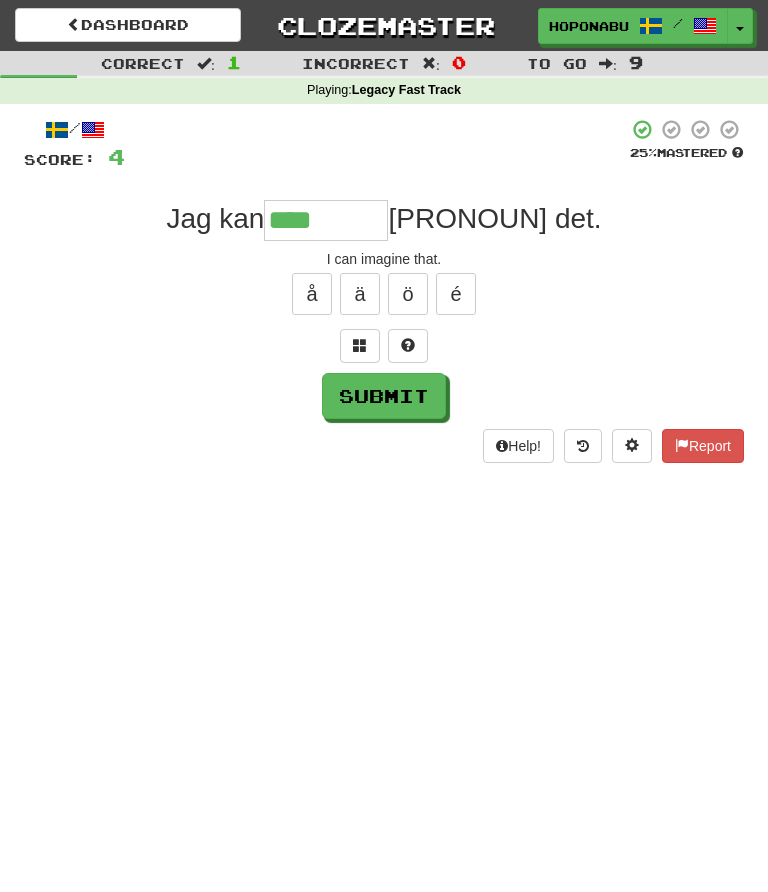 click at bounding box center [360, 346] 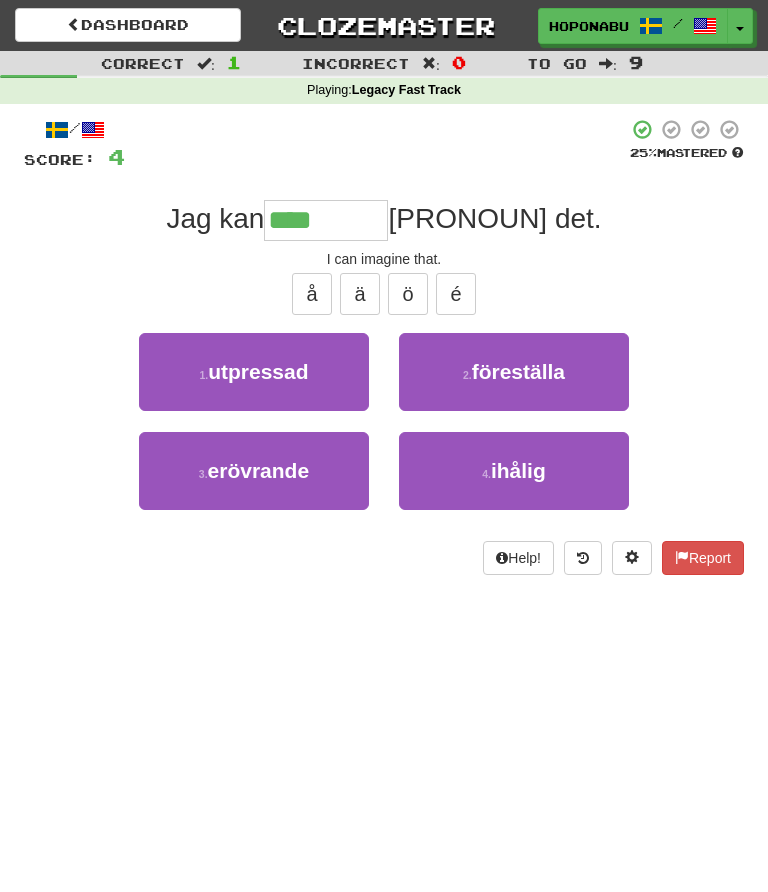 click on "2 .  föreställa" at bounding box center [514, 372] 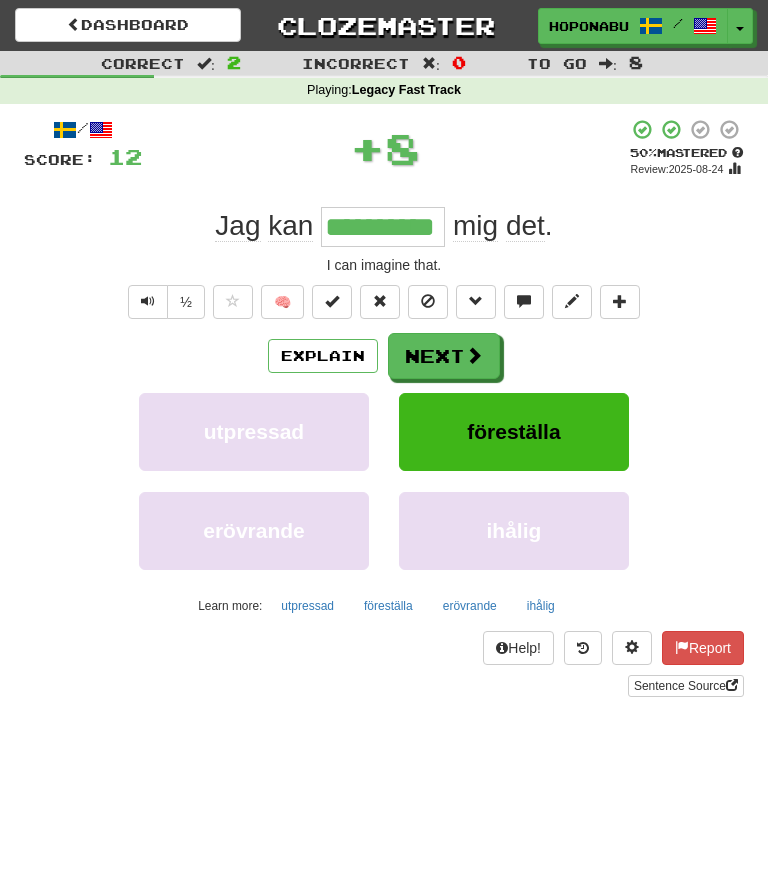 click at bounding box center [474, 355] 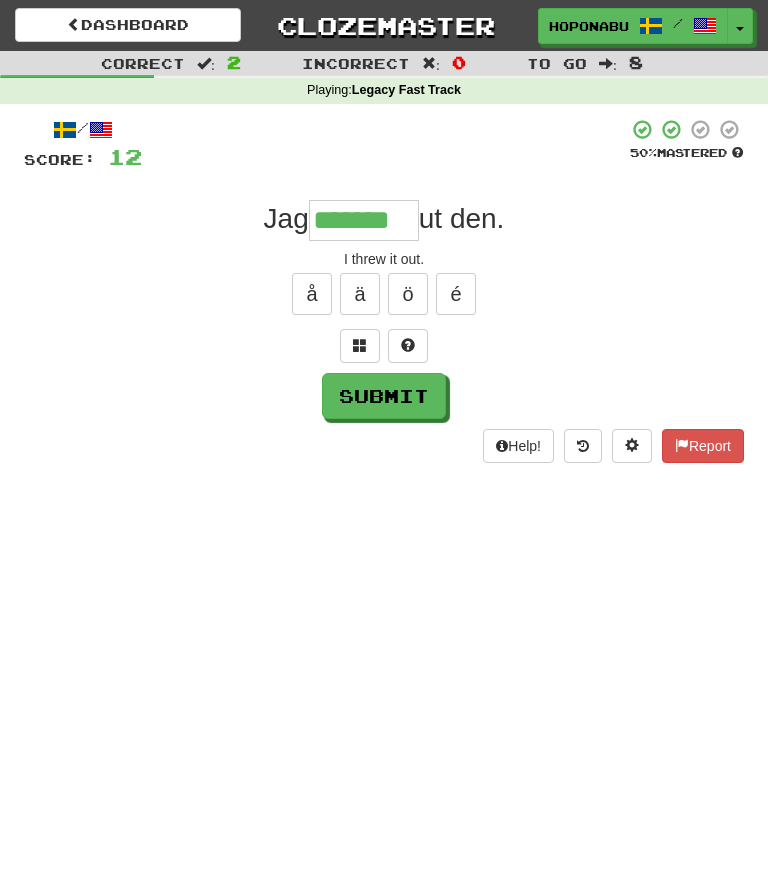 type on "*******" 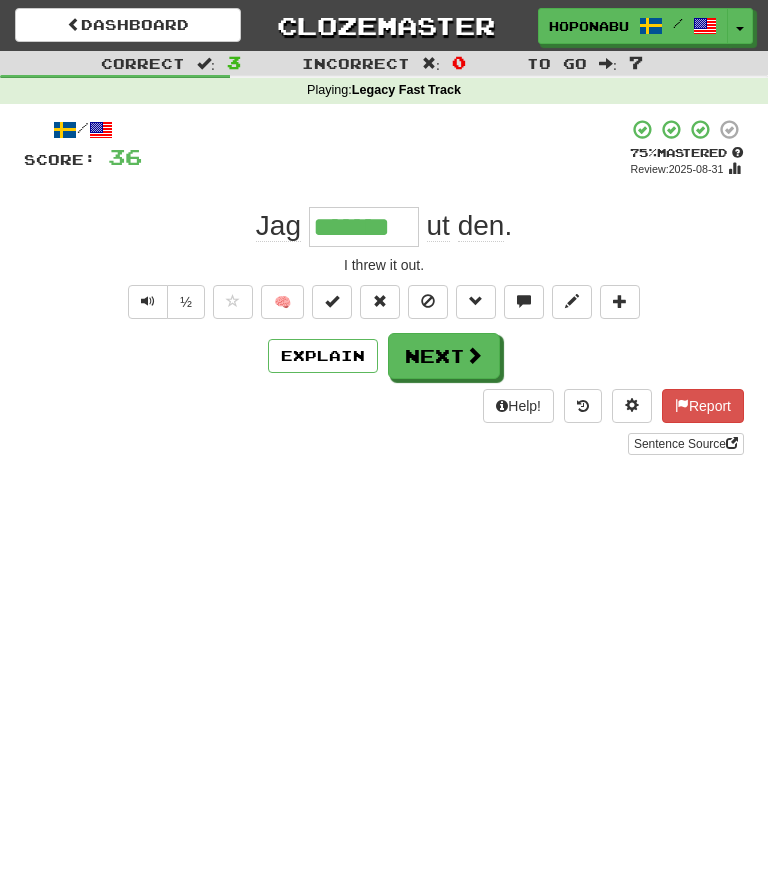 click on "Explain" at bounding box center [323, 356] 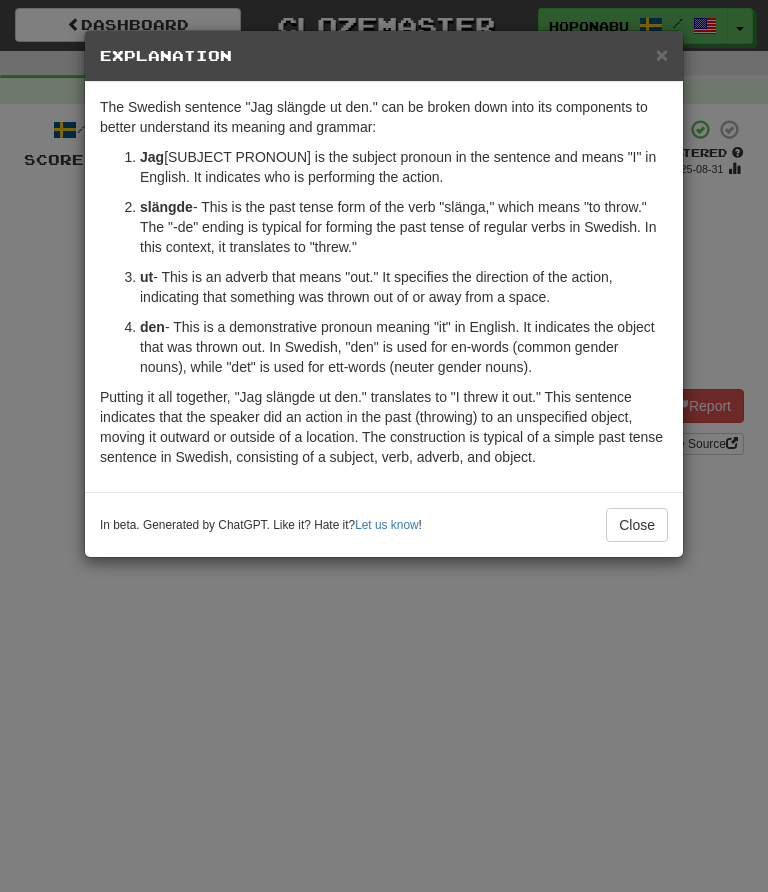 click on "Close" at bounding box center (637, 525) 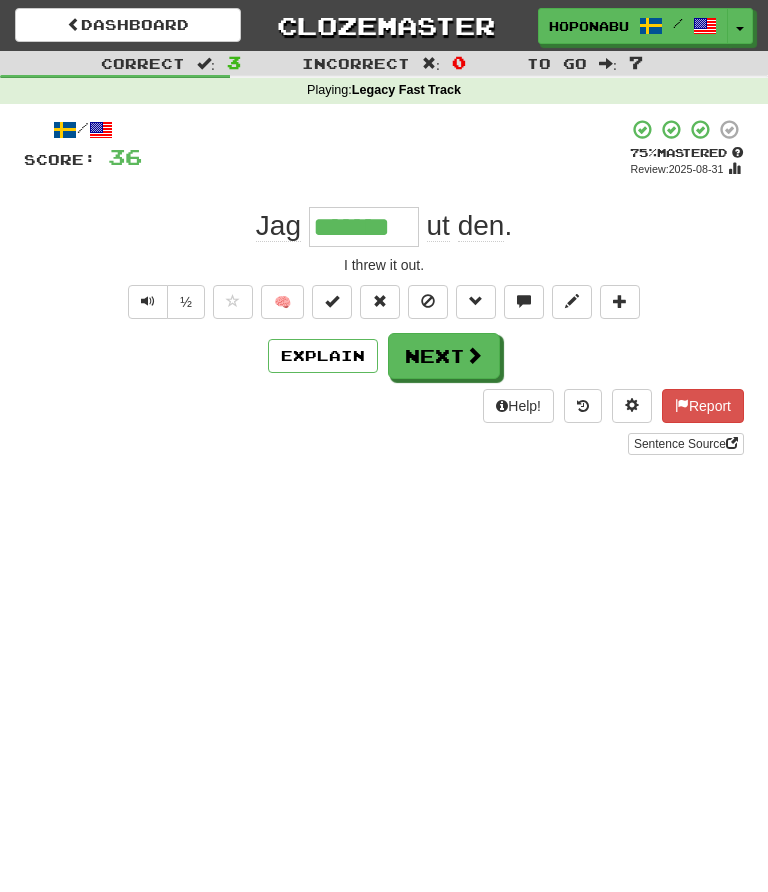 click on "Next" at bounding box center (444, 356) 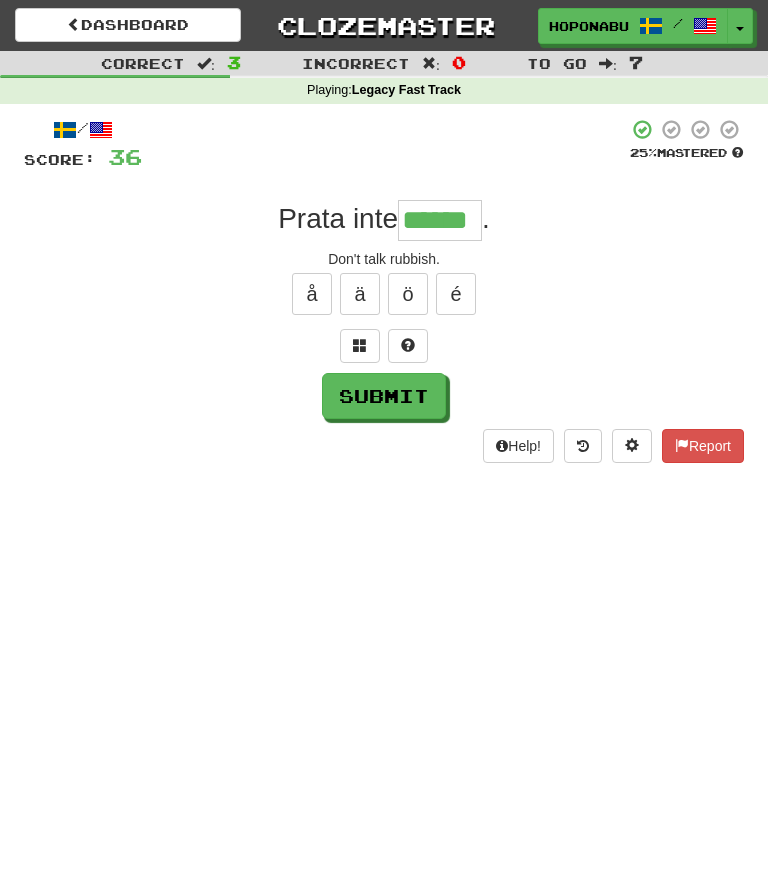 type on "******" 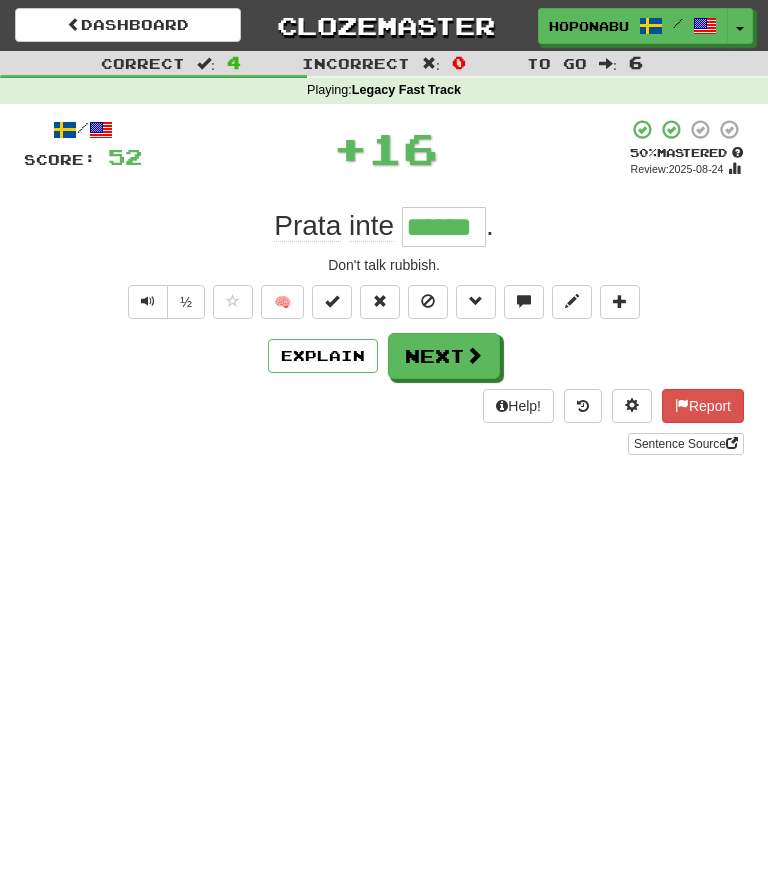 click at bounding box center [474, 355] 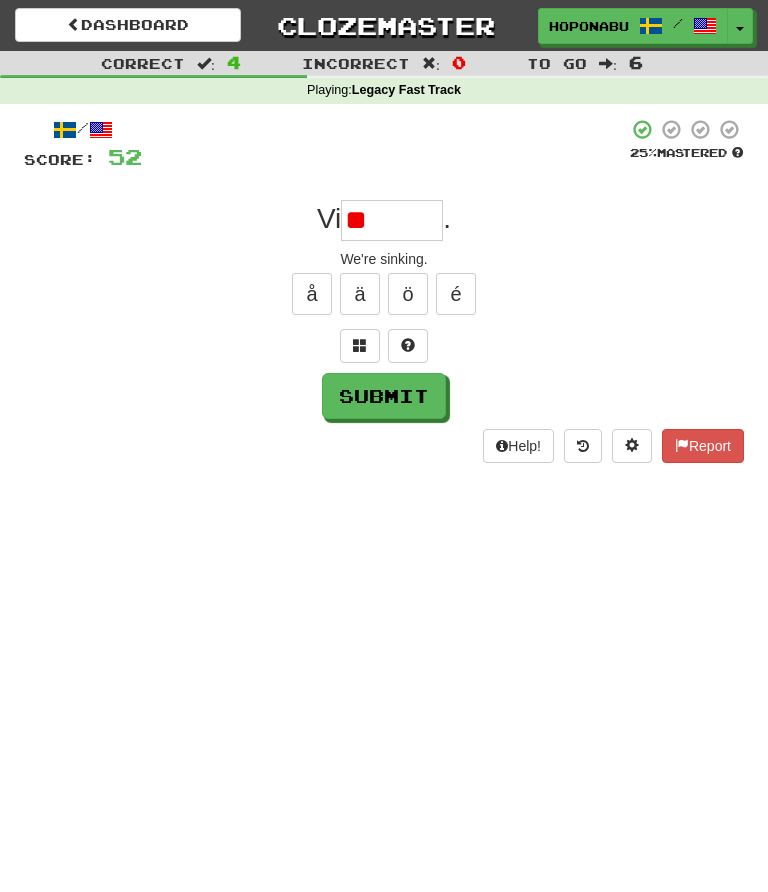 type on "*" 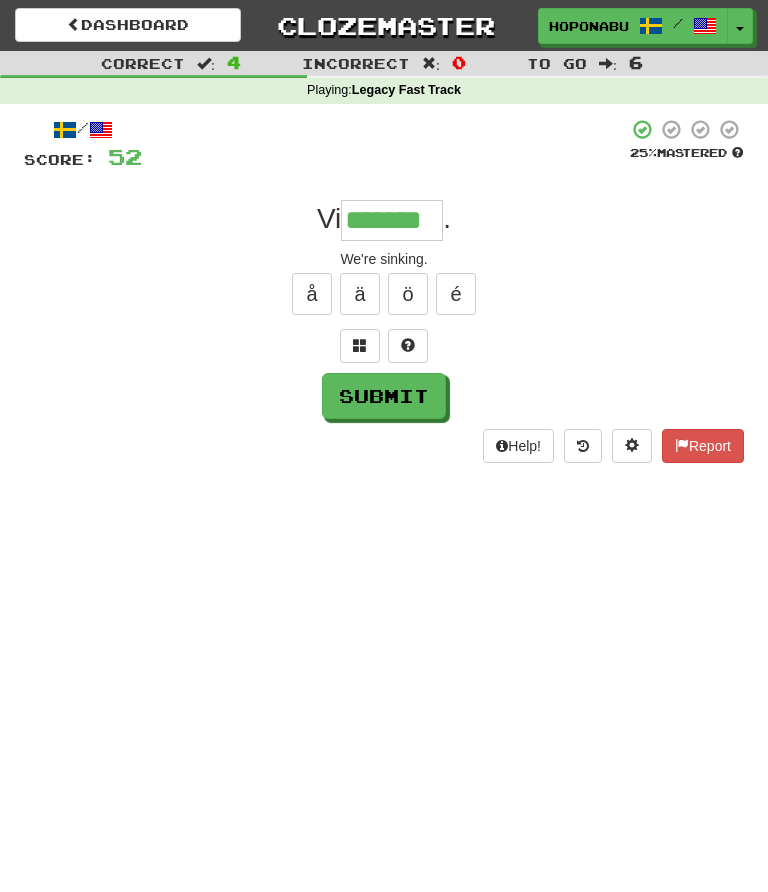 type on "*******" 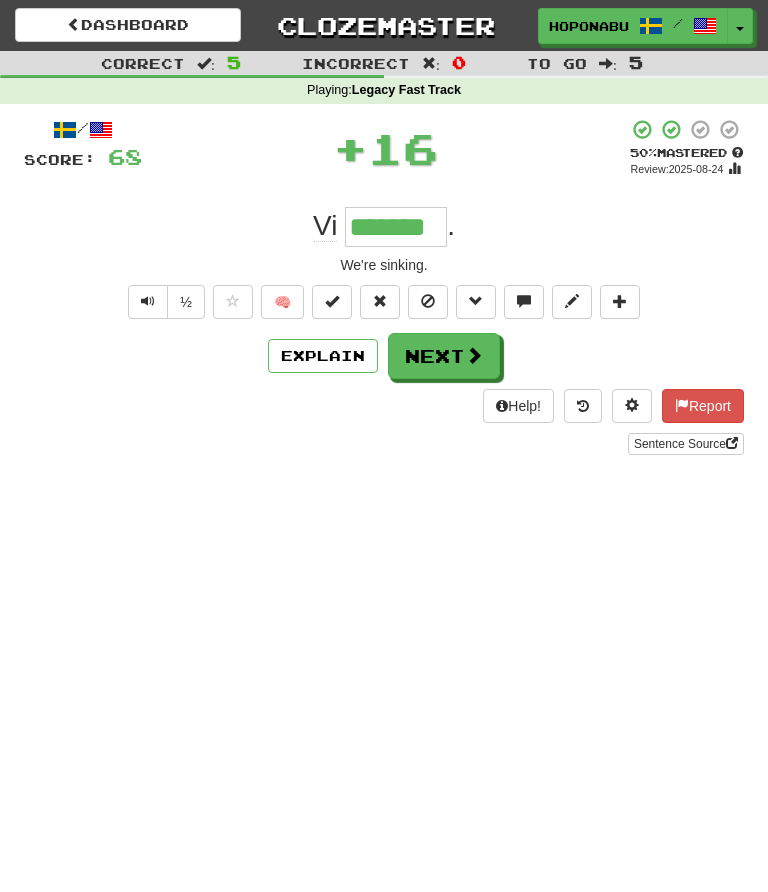 click at bounding box center [474, 355] 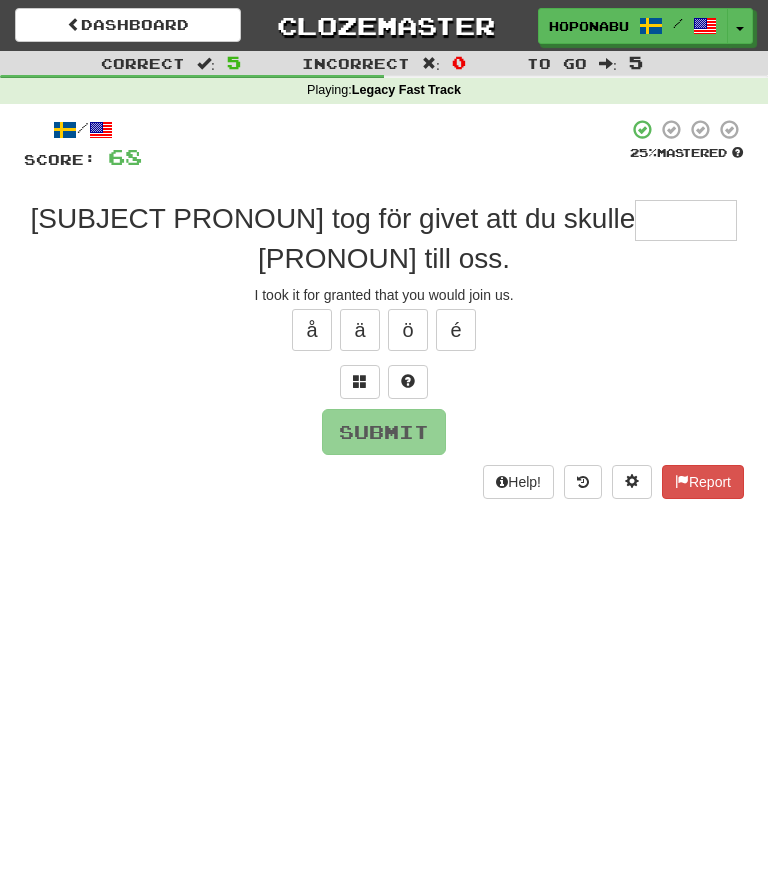 click at bounding box center [408, 382] 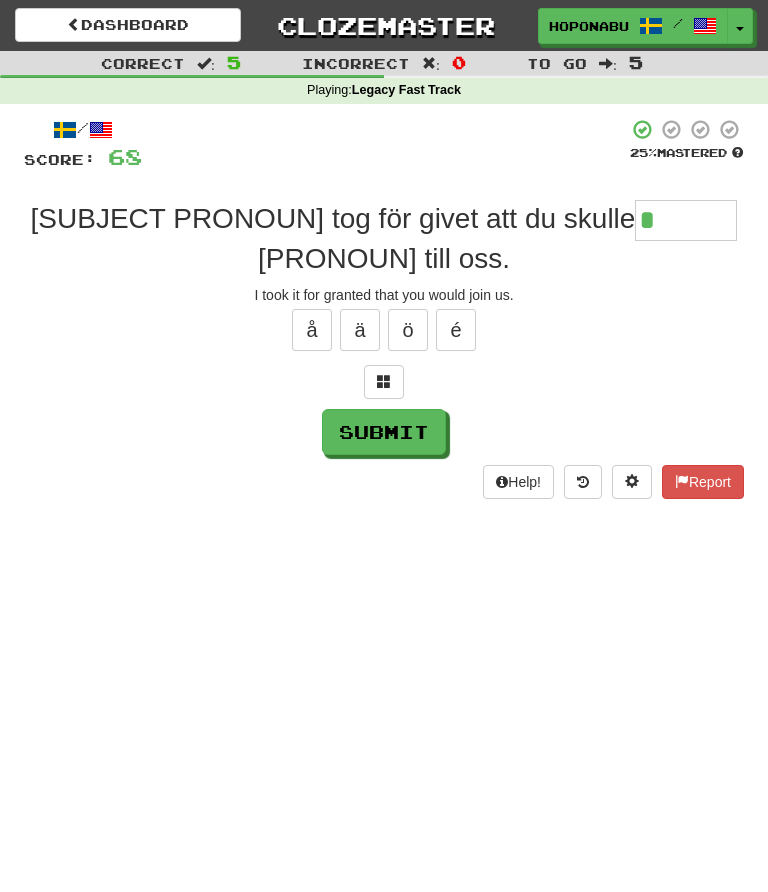 click at bounding box center (384, 381) 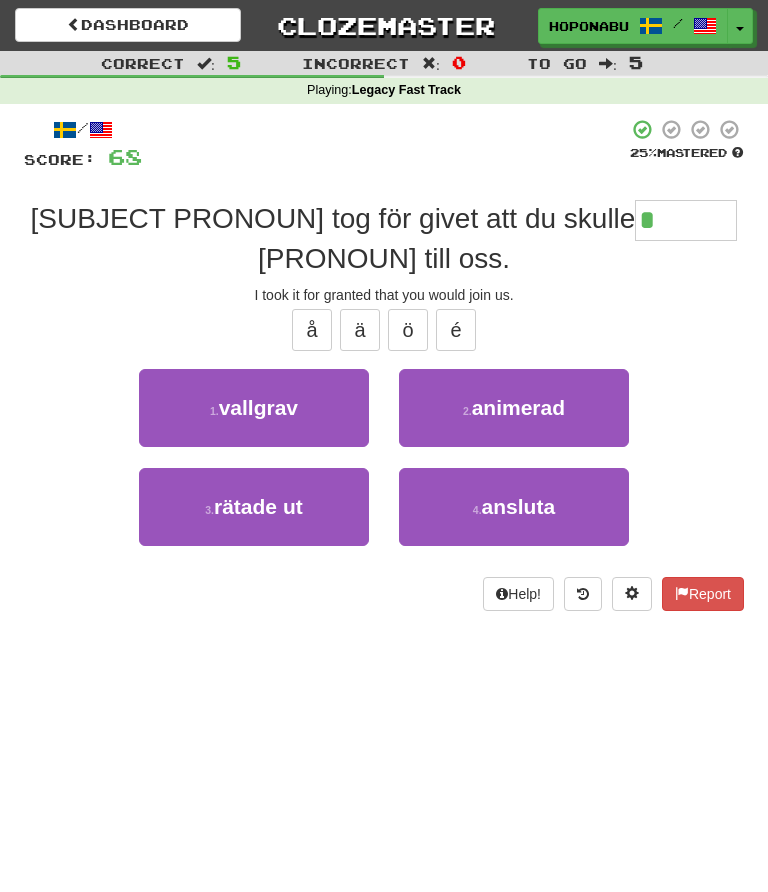 click on "ansluta" at bounding box center (519, 506) 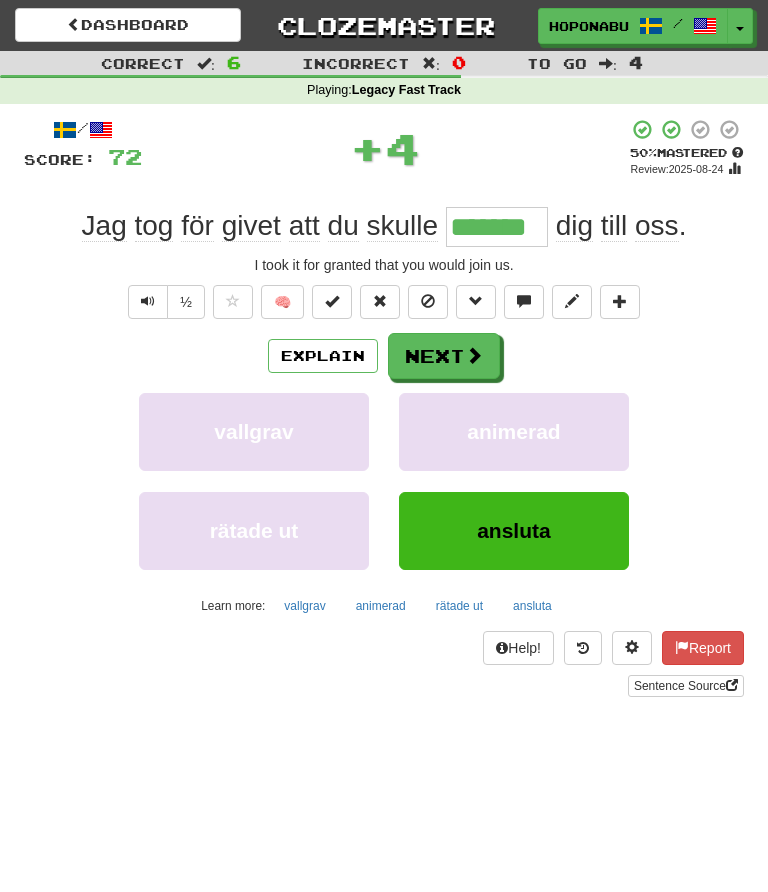 click on "Next" at bounding box center (444, 356) 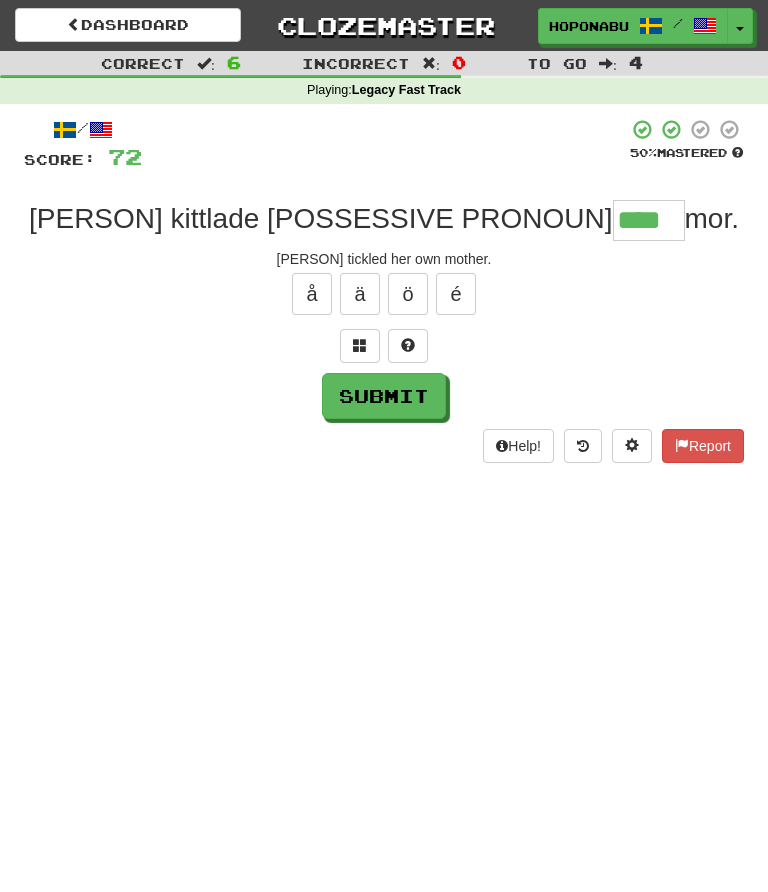 type on "****" 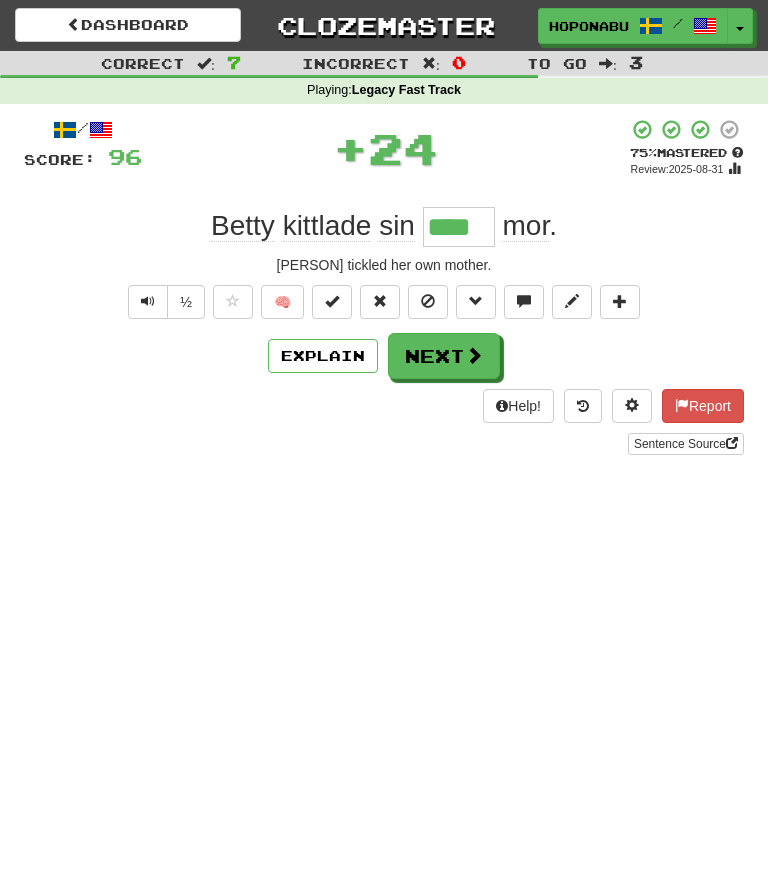 click on "Explain" at bounding box center [323, 356] 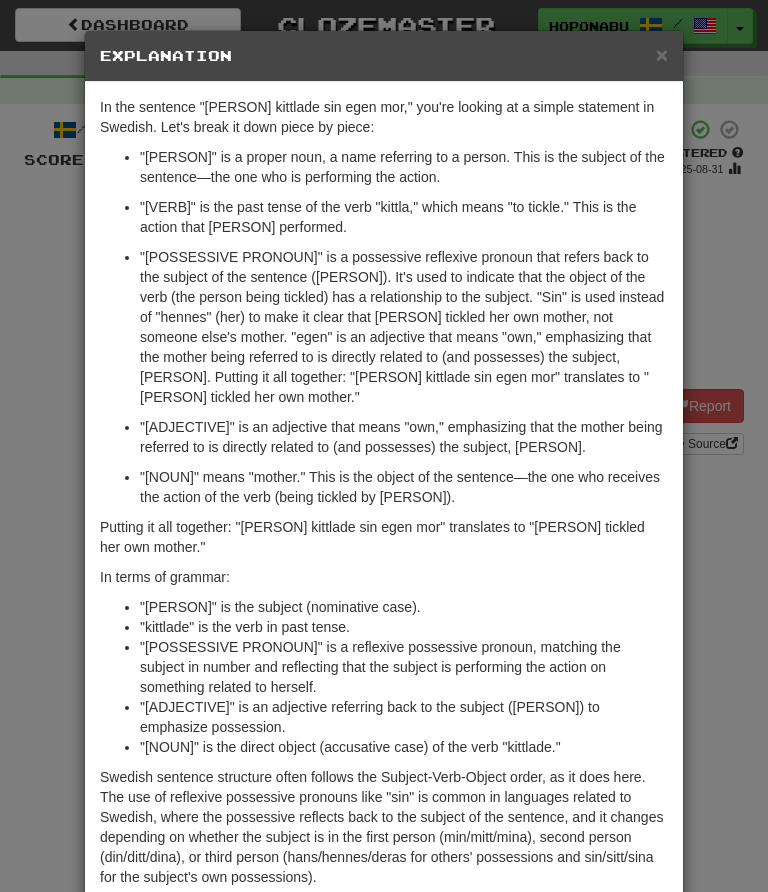 click on "× Explanation In the sentence "[PERSON] kittlade sin egen mor," you're looking at a simple statement in Swedish. Let's break it down piece by piece:
"[PERSON]" is a proper noun, a name referring to a person. This is the subject of the sentence—the one who is performing the action.
"kittlade" is the past tense of the verb "kittla," which means "to tickle." This is the action that [PERSON] performed.
"sin" is a possessive reflexive pronoun that refers back to the subject of the sentence ([PERSON]). It's used to indicate that the object of the verb (the person being tickled) has a relationship to the subject. "Sin" is used instead of "hennes" (her) to make it clear that [PERSON] tickled her own mother, not someone else's mother.
"egen" is an adjective that means "own," emphasizing that the mother being referred to is directly related to (and possesses) the subject, [PERSON].
Putting it all together:
"[PERSON] kittlade sin egen mor" translates to "[PERSON] tickled her own mother."" at bounding box center (384, 446) 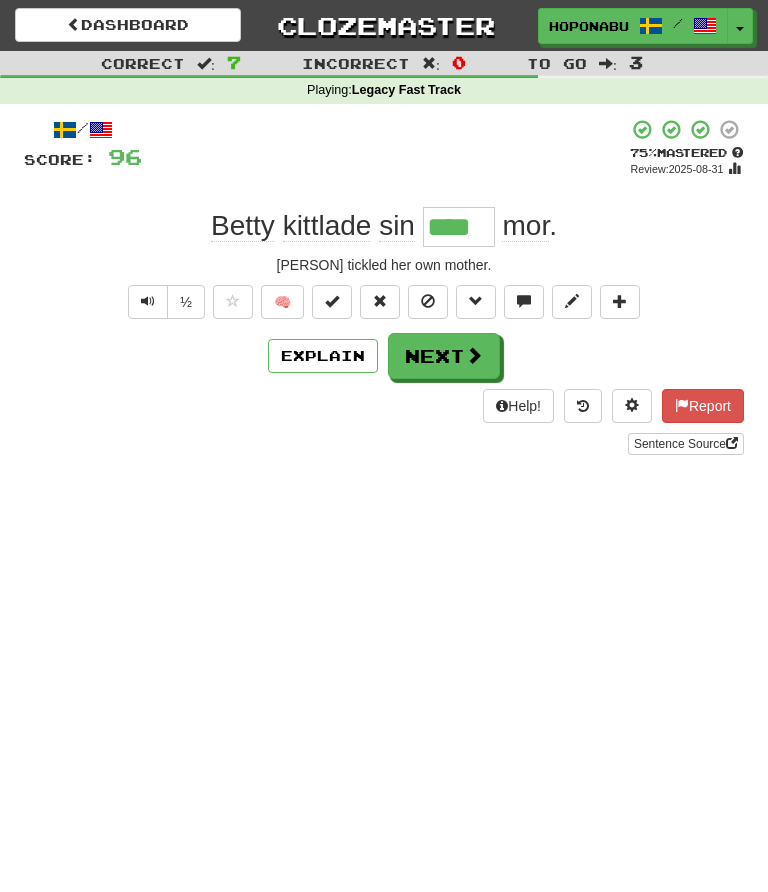 click at bounding box center [474, 355] 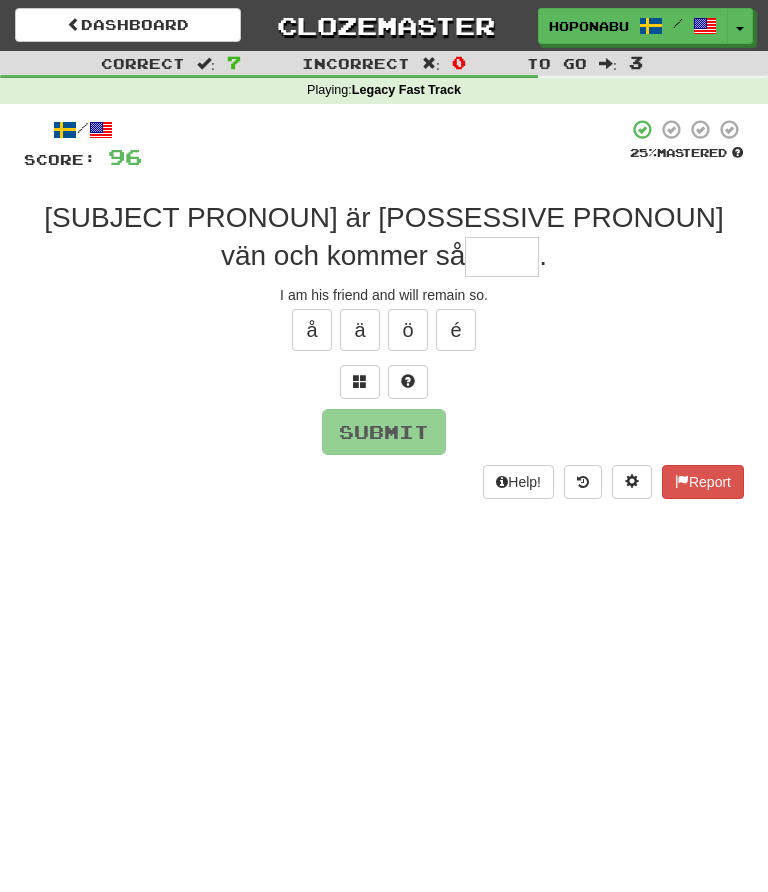 type on "*" 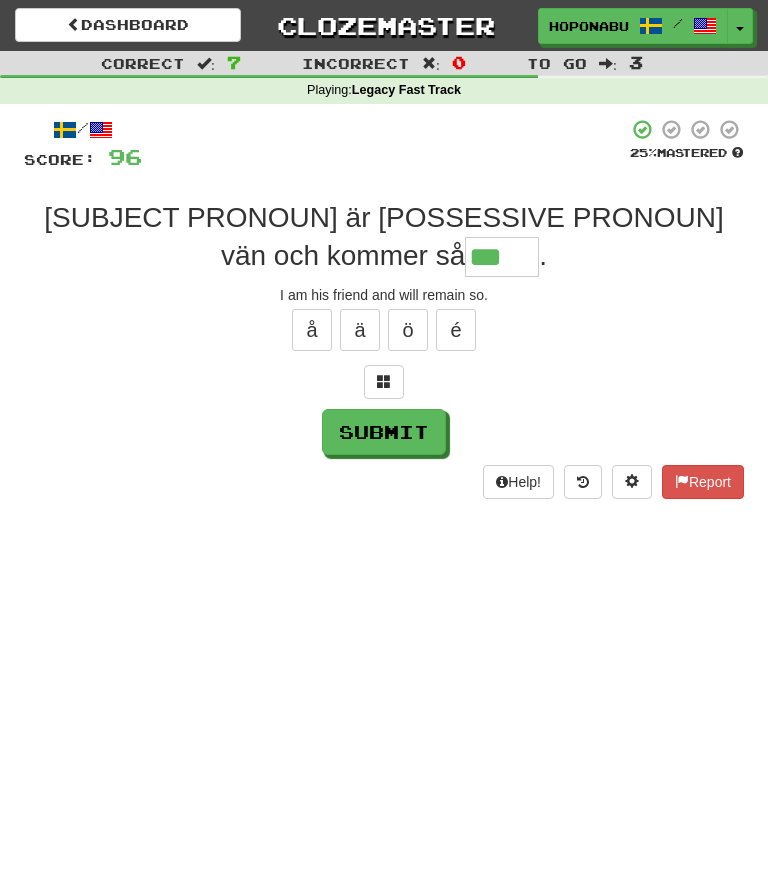 click at bounding box center (384, 381) 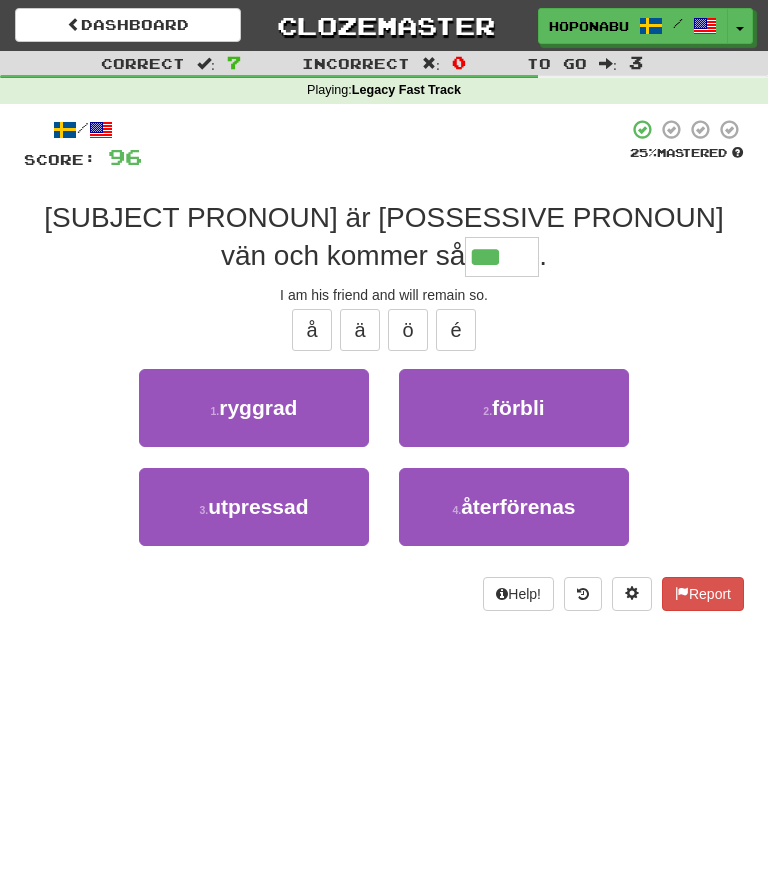 click on "förbli" at bounding box center (518, 407) 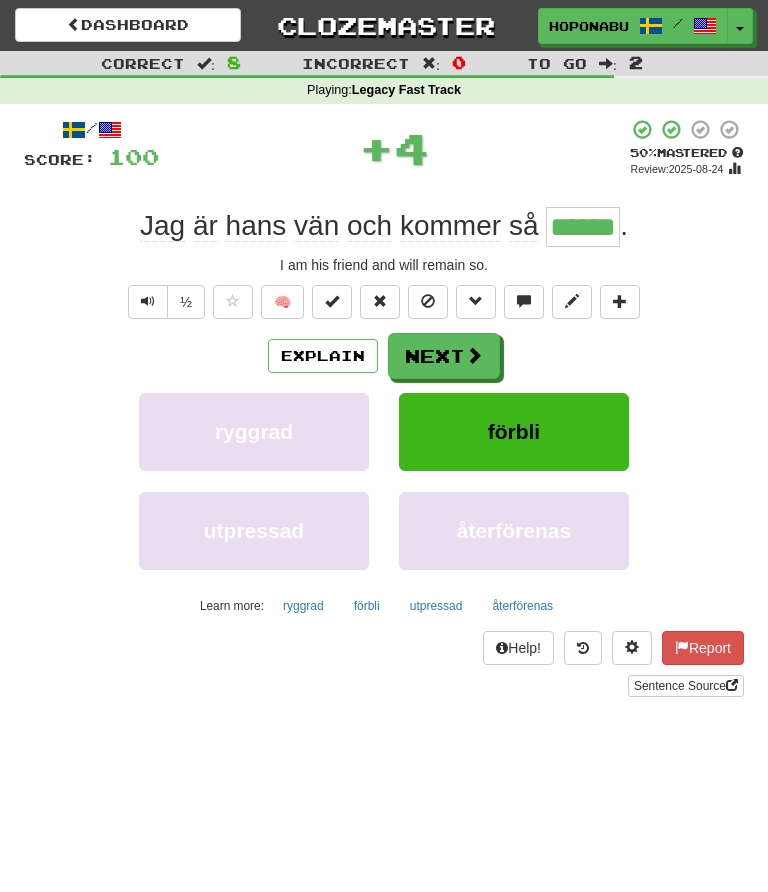 click on "Next" at bounding box center [444, 356] 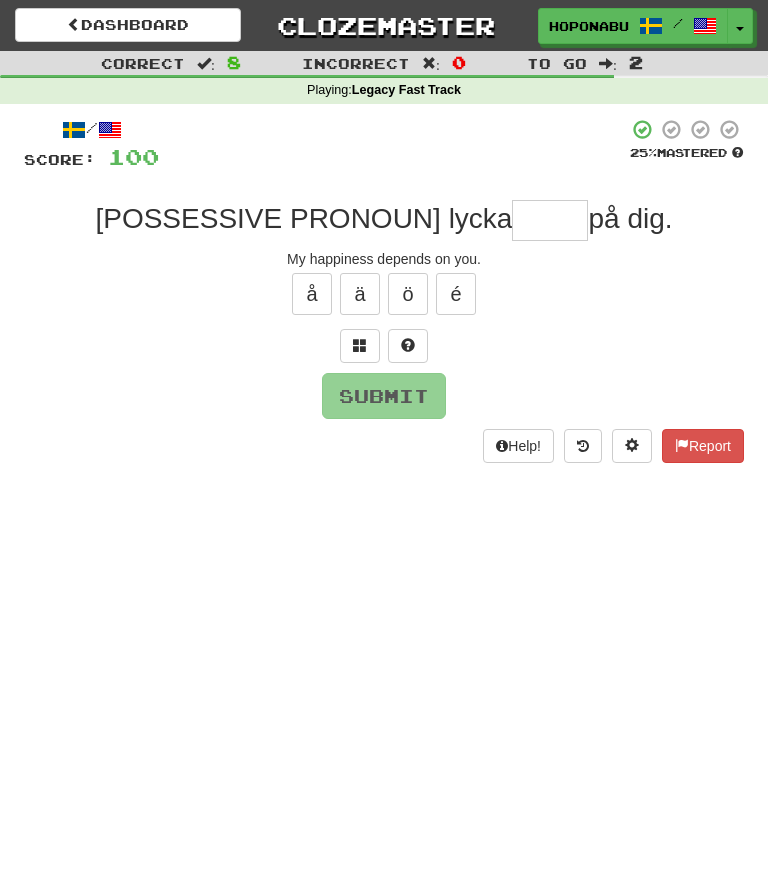 click at bounding box center [408, 345] 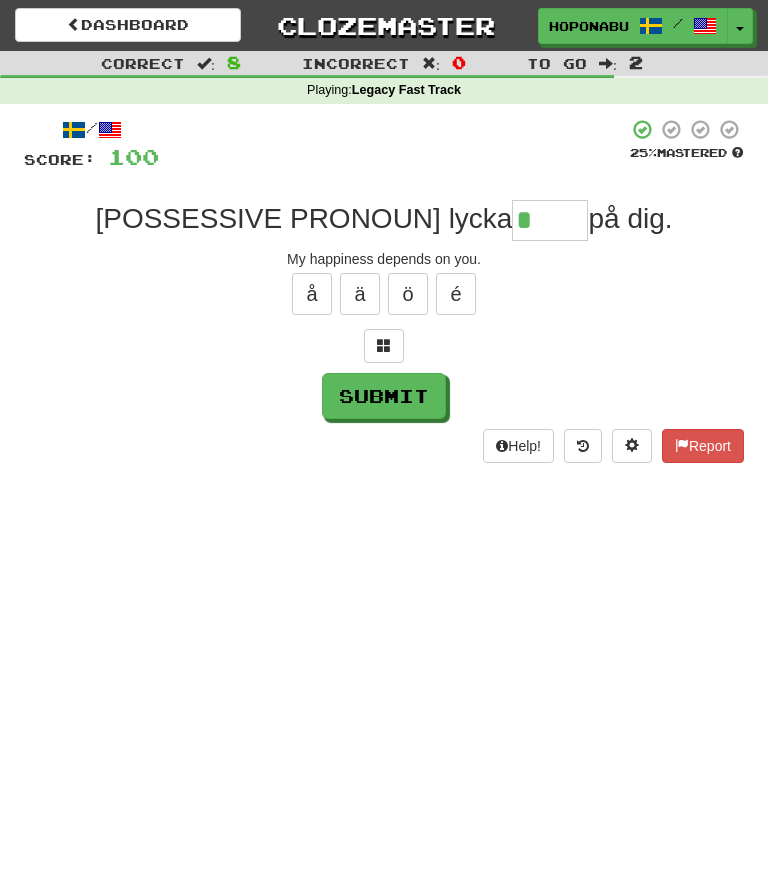 click at bounding box center (384, 346) 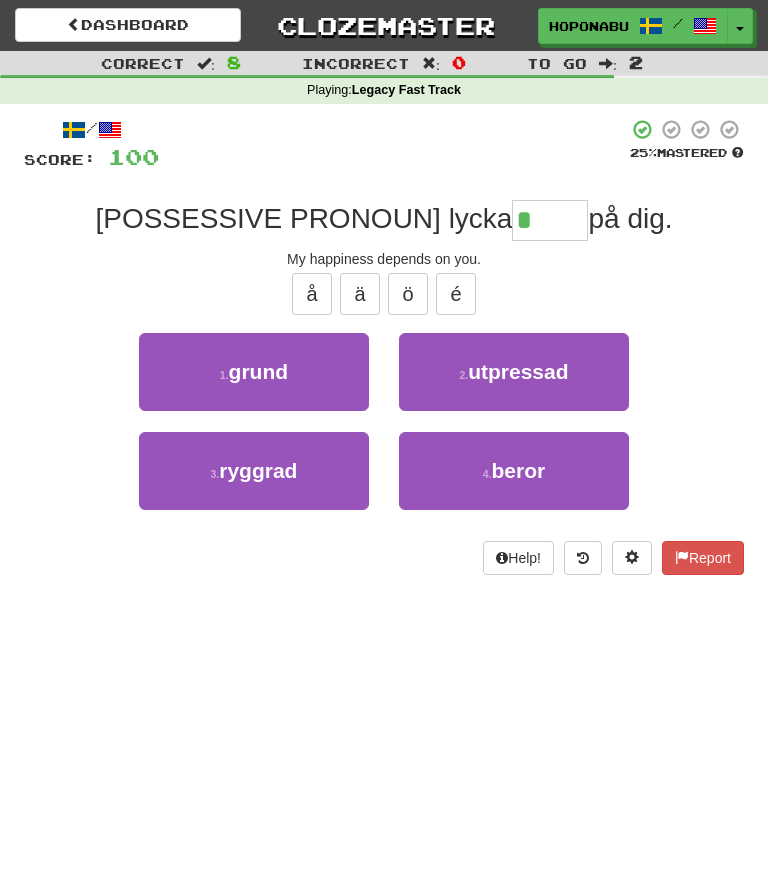 click on "beror" at bounding box center [519, 470] 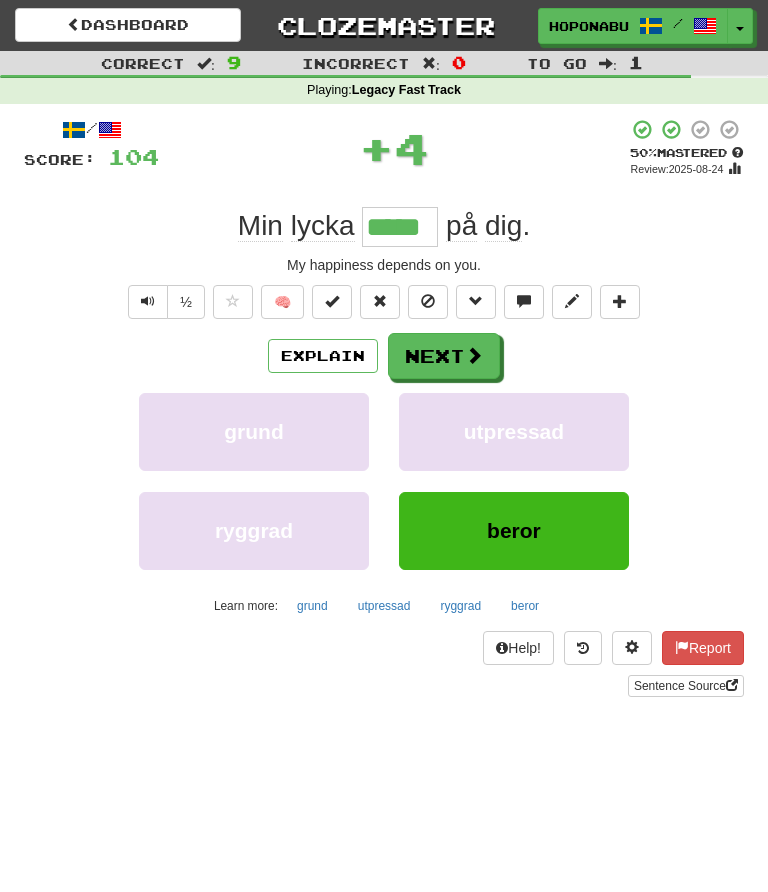 click at bounding box center [474, 355] 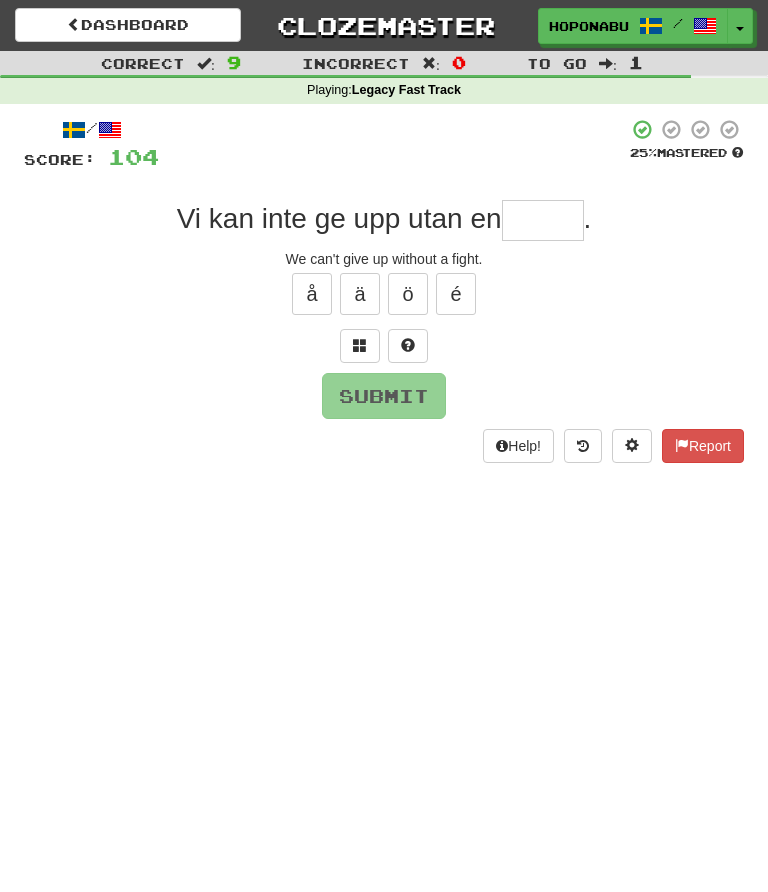 type on "*" 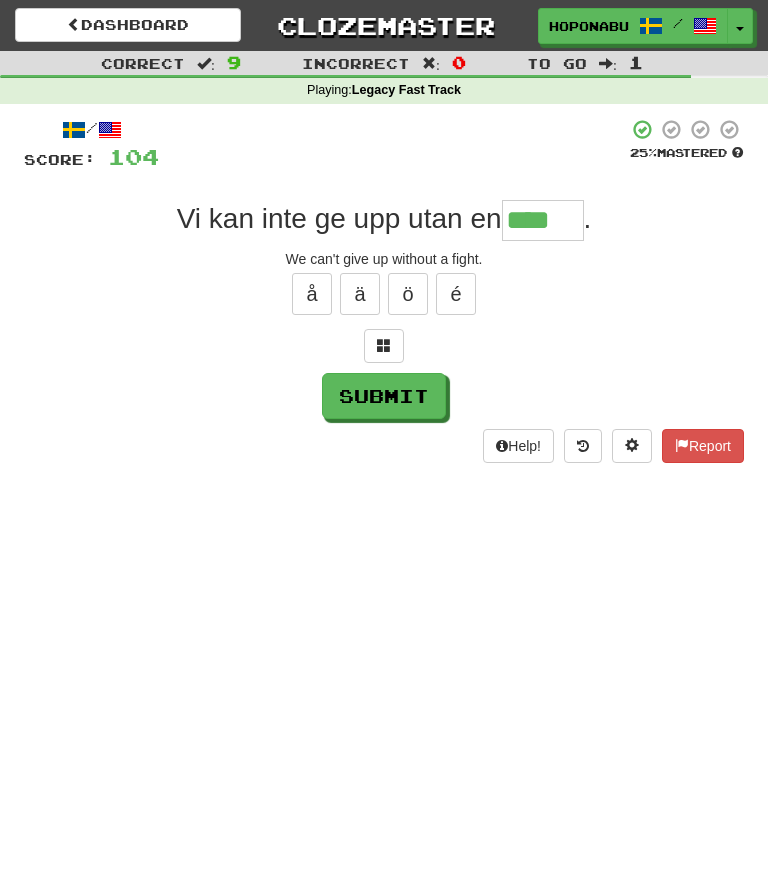 type on "****" 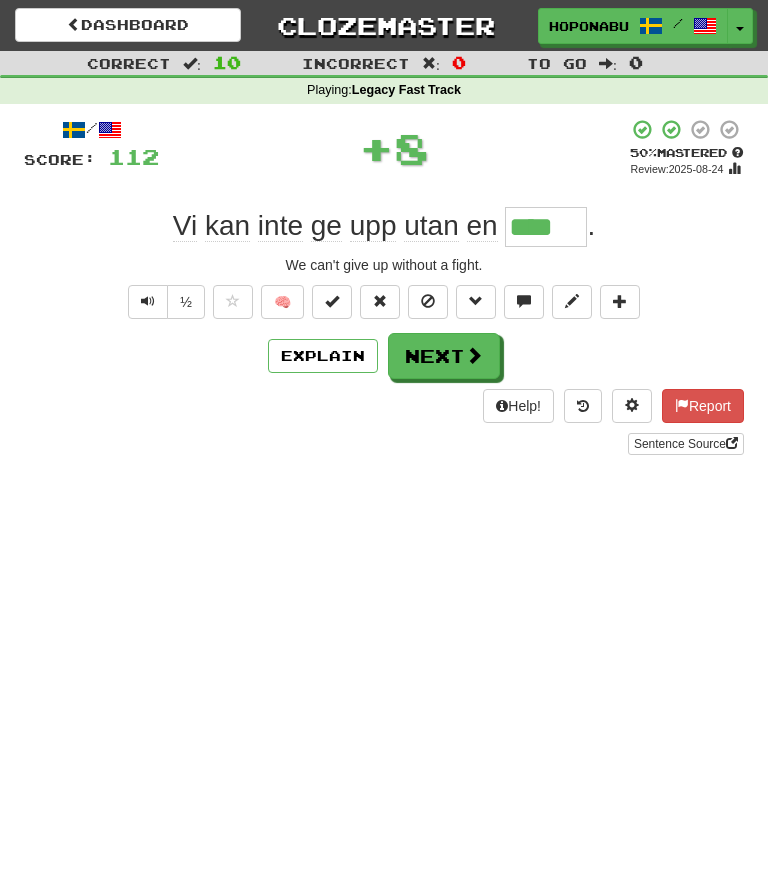 click at bounding box center (474, 355) 